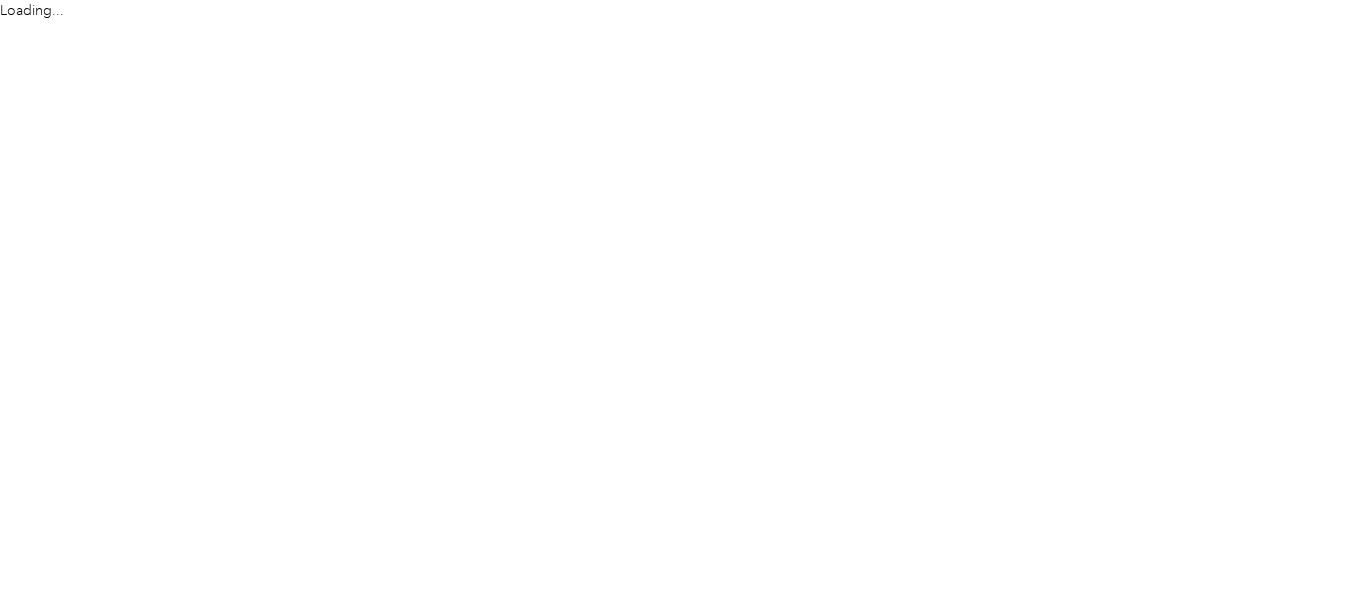 scroll, scrollTop: 0, scrollLeft: 0, axis: both 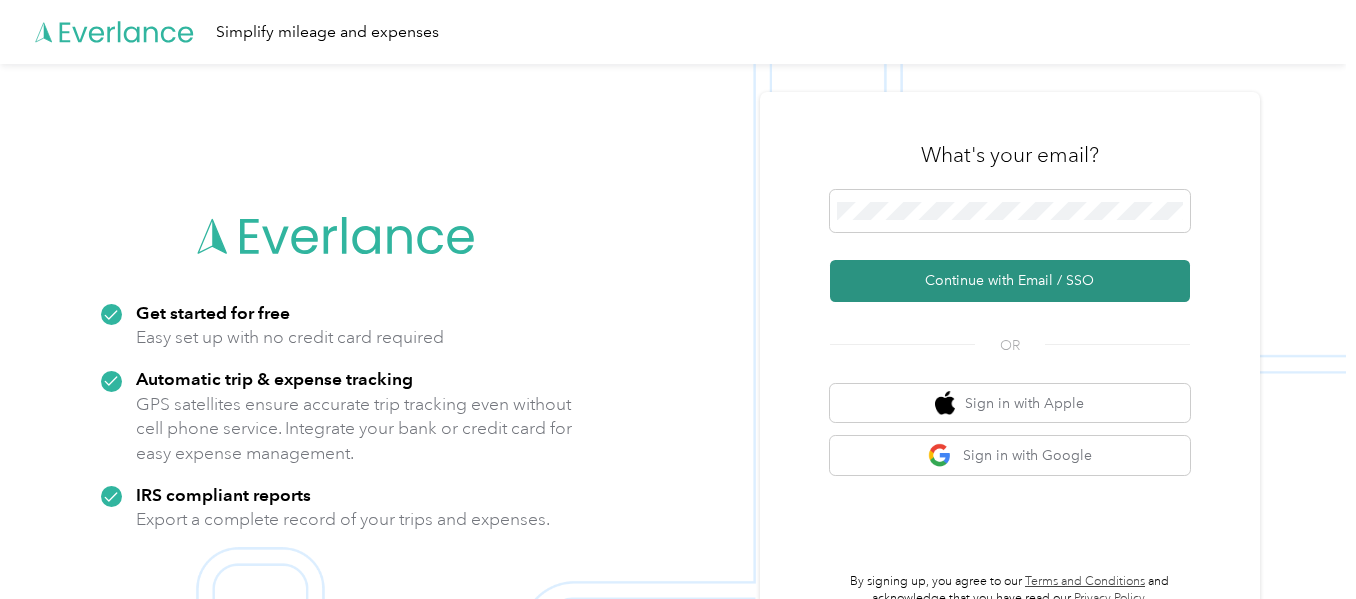 click on "Continue with Email / SSO" at bounding box center (1010, 281) 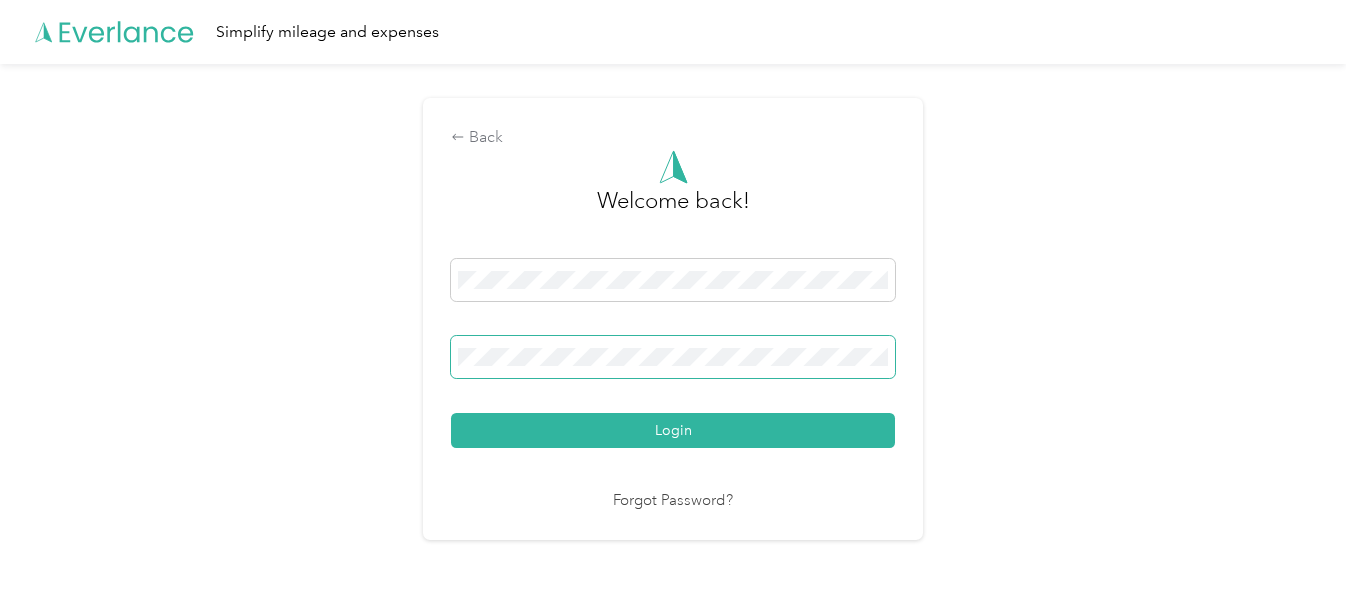 click on "Login" at bounding box center (673, 430) 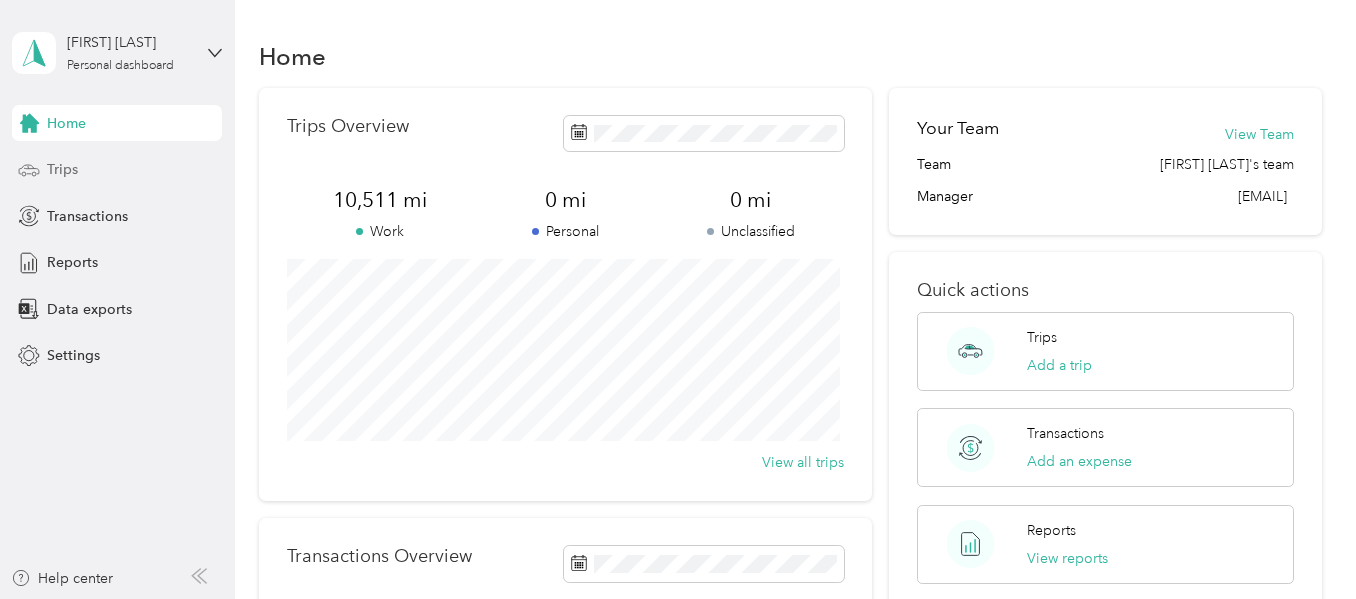 click on "Trips" at bounding box center [62, 169] 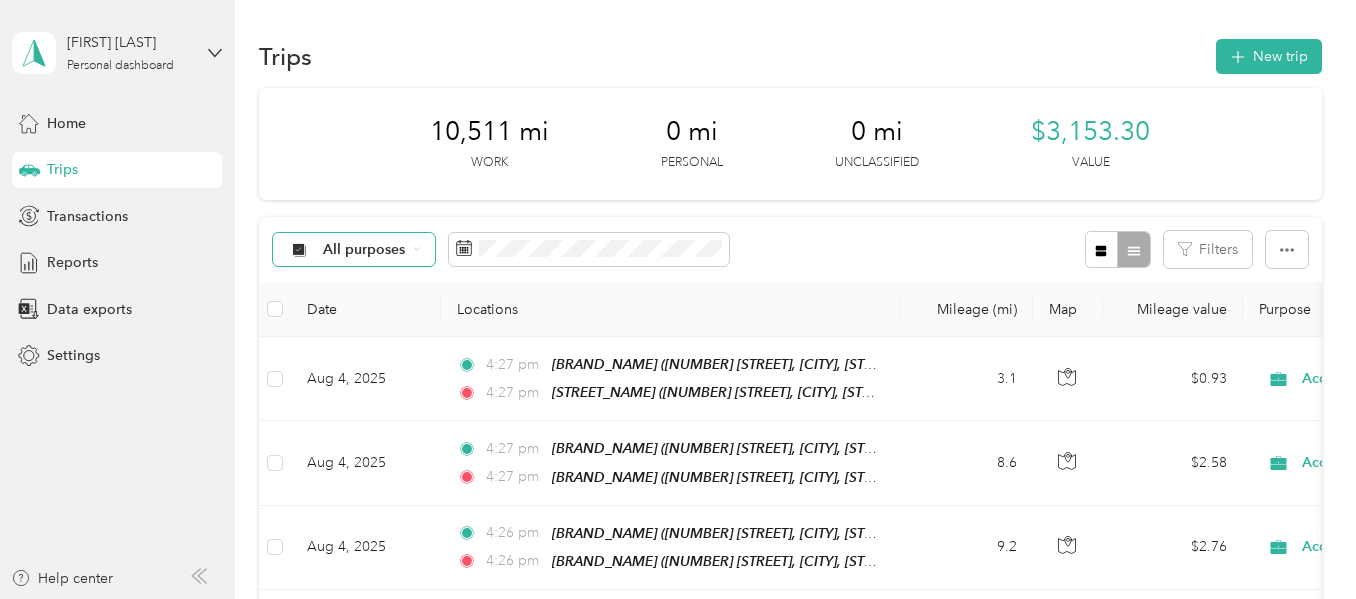 click on "All purposes" at bounding box center (364, 250) 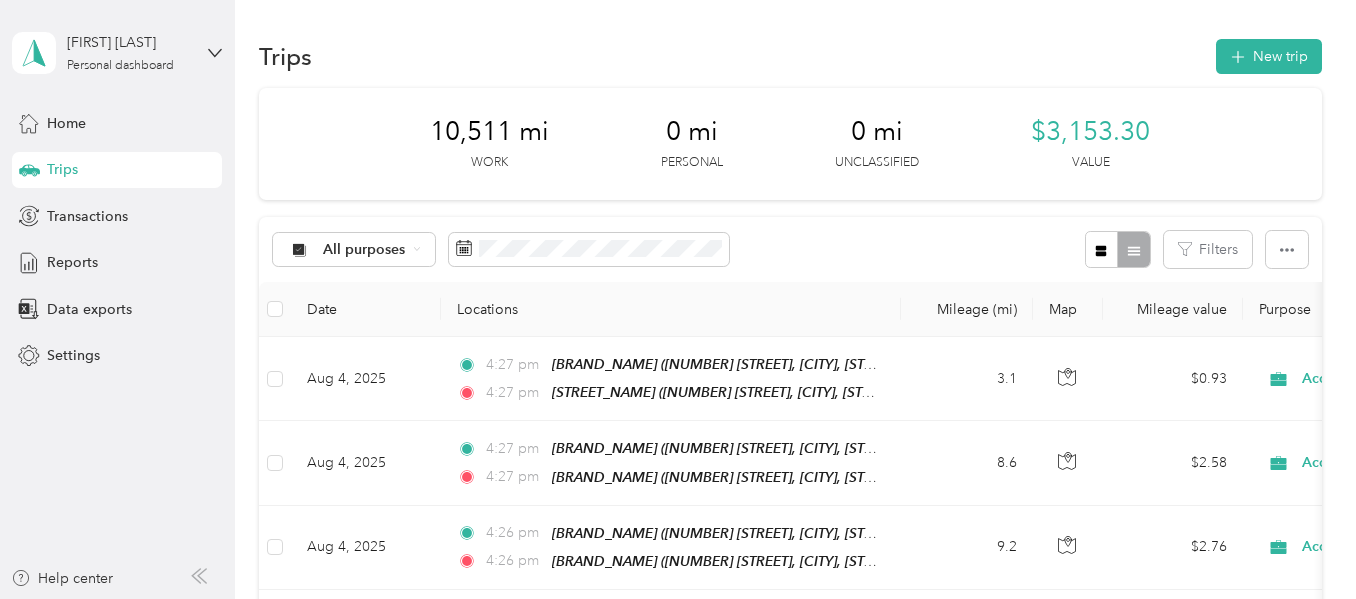 click on "Acosta" at bounding box center (371, 345) 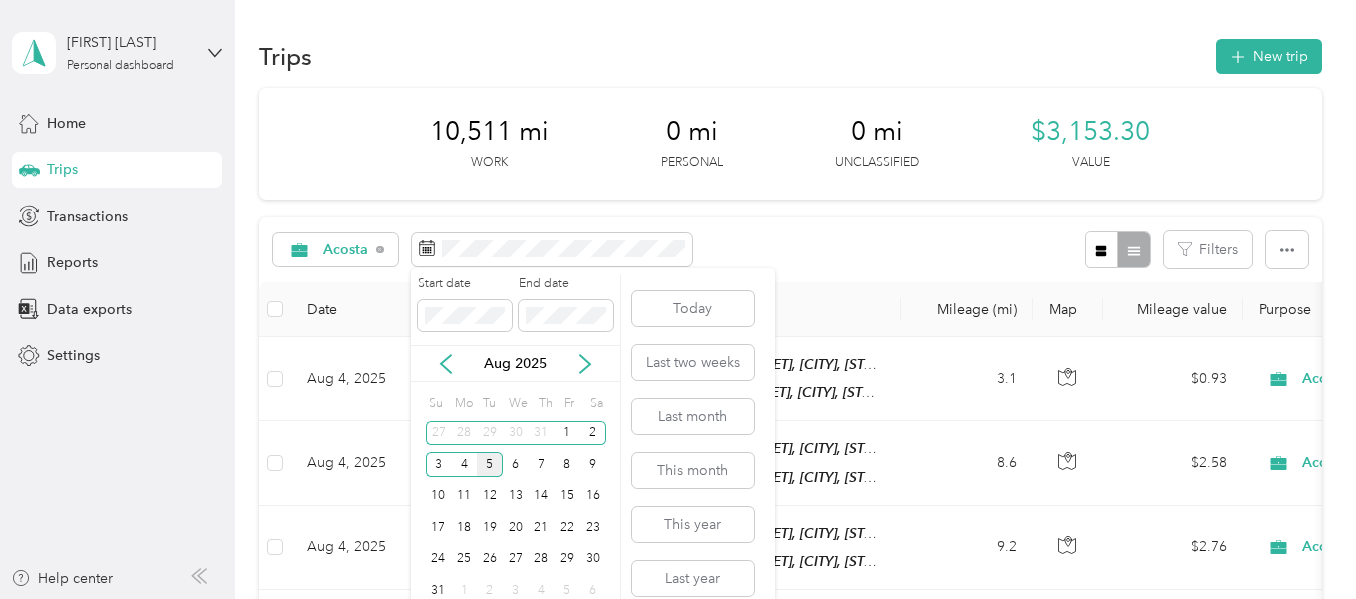 click on "5" at bounding box center [490, 464] 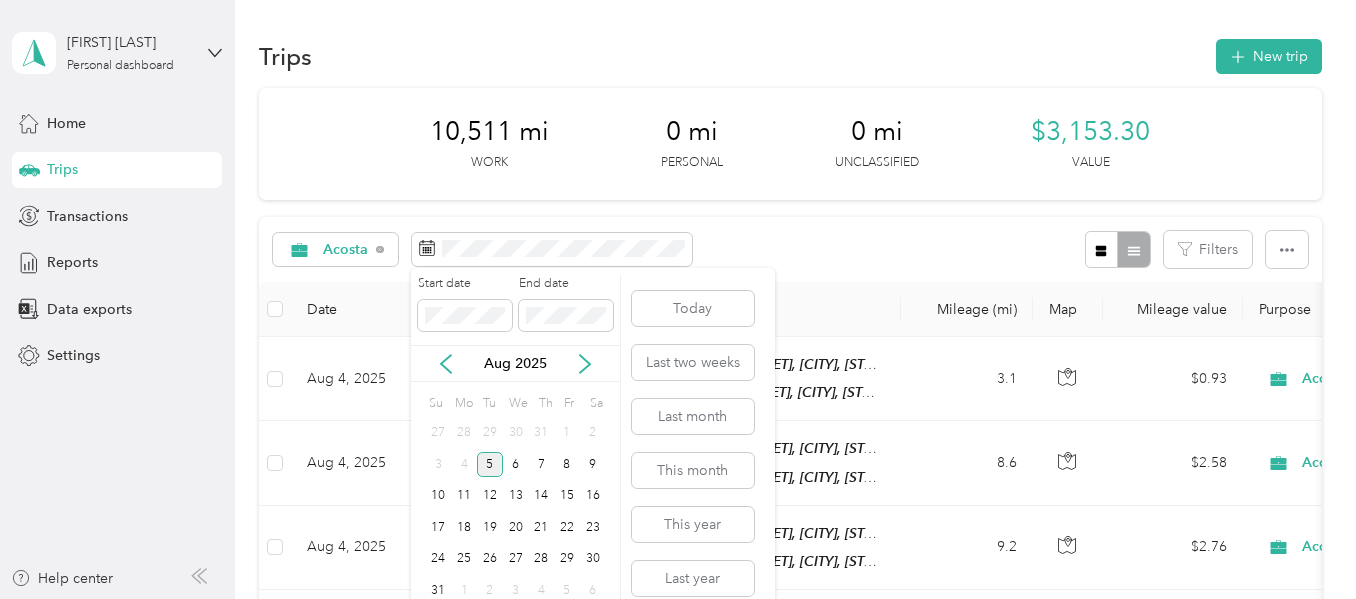click on "5" at bounding box center (490, 464) 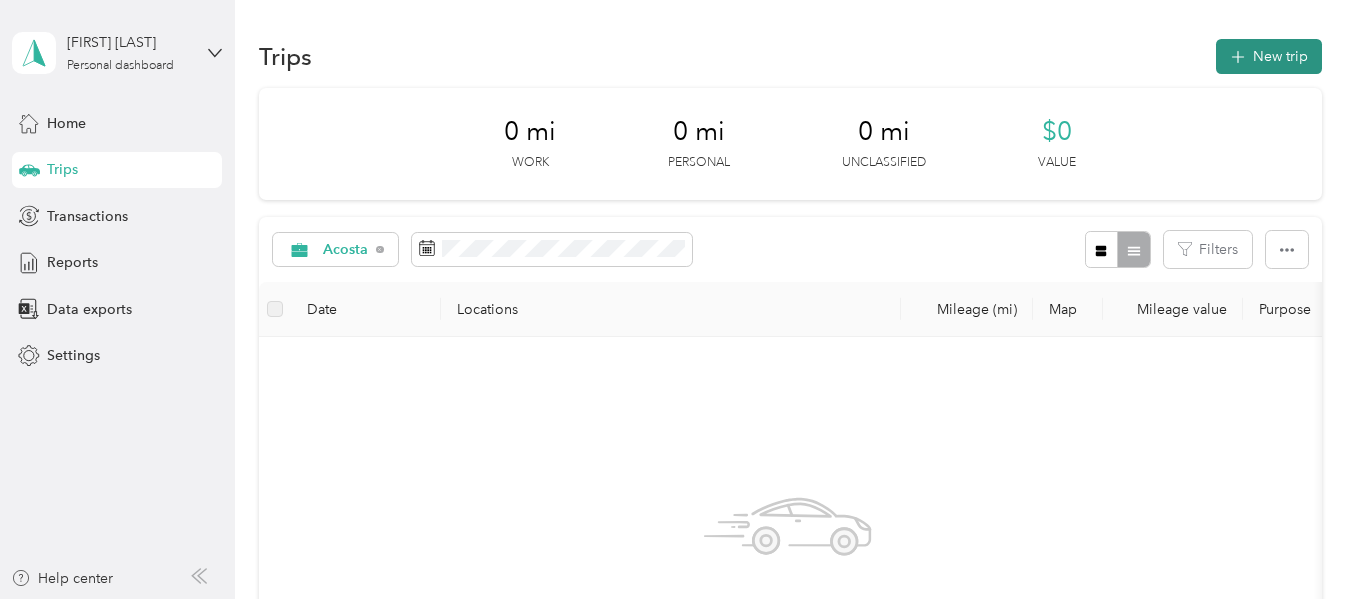 click on "New trip" at bounding box center (1269, 56) 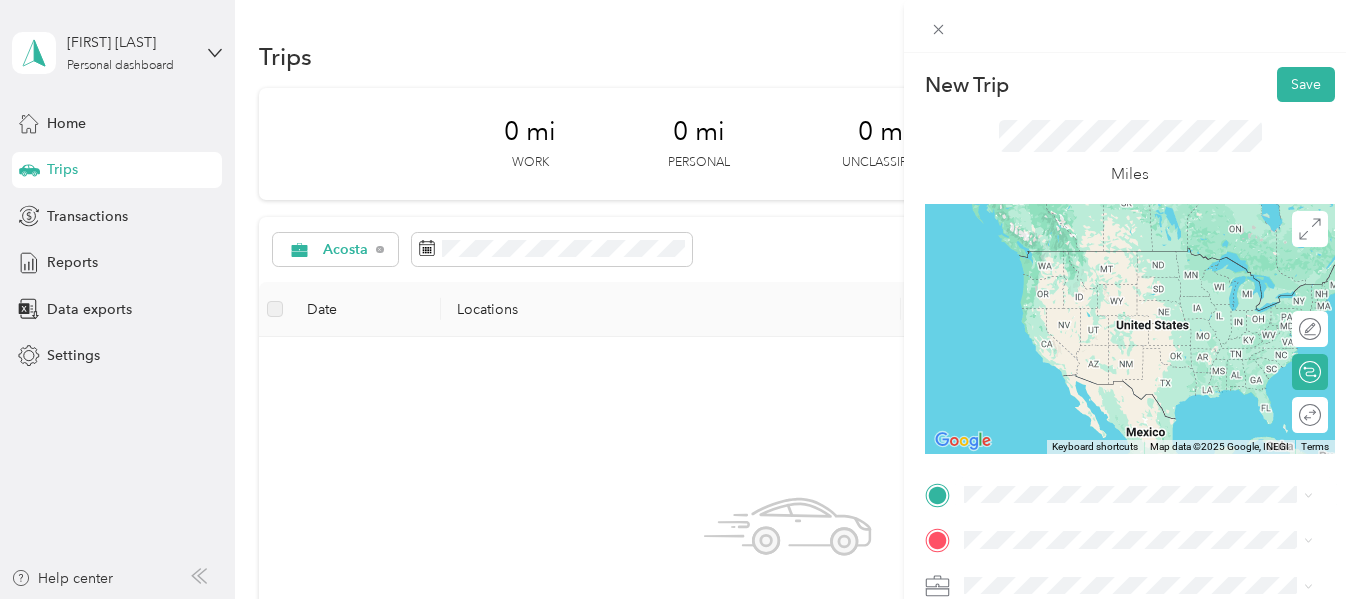 click on "[STREET] [NUMBER] [STREET], [POSTAL_CODE], [CITY], [STATE], [COUNTRY]" at bounding box center [1154, 269] 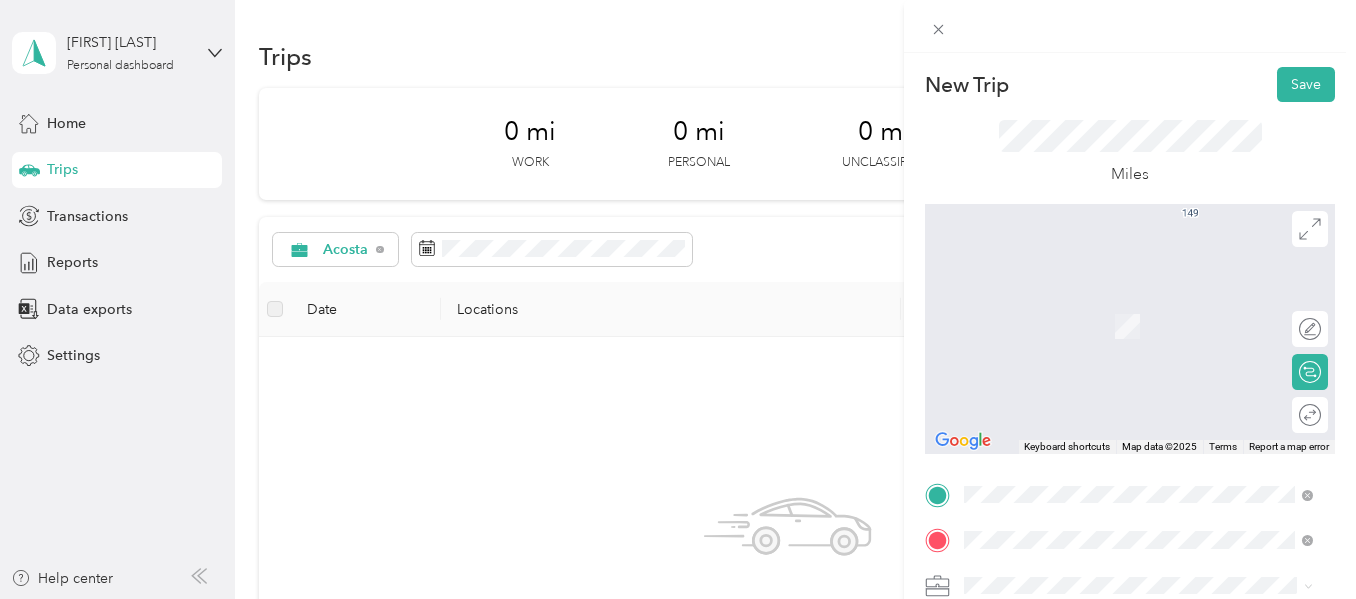 click on "TEAM [BRAND_NAME] [NUMBER] [STREET], [POSTAL_CODE], [CITY], [STATE], [COUNTRY]" at bounding box center (1154, 330) 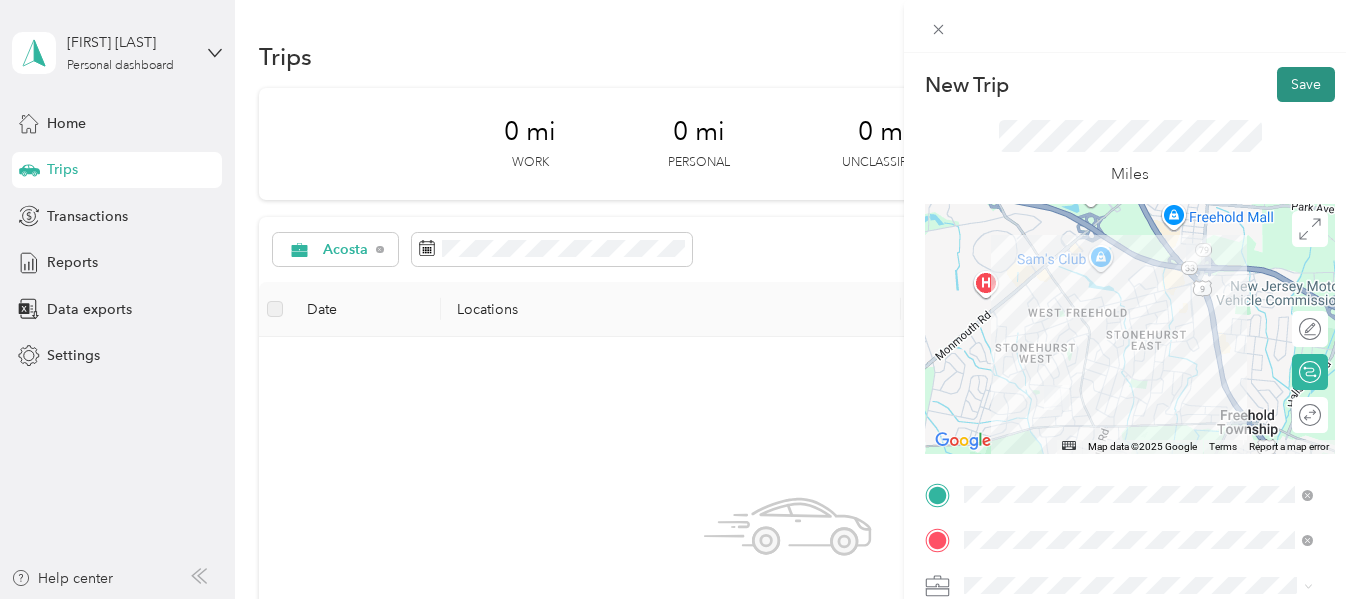 click on "Save" at bounding box center (1306, 84) 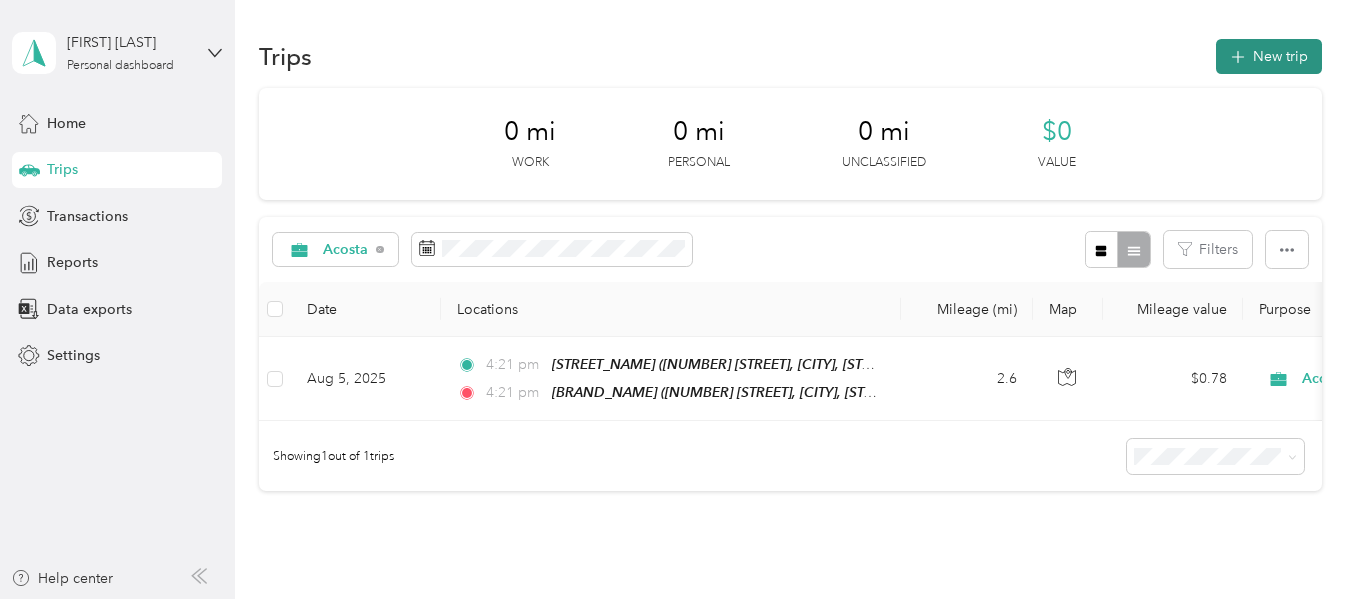 click on "New trip" at bounding box center (1269, 56) 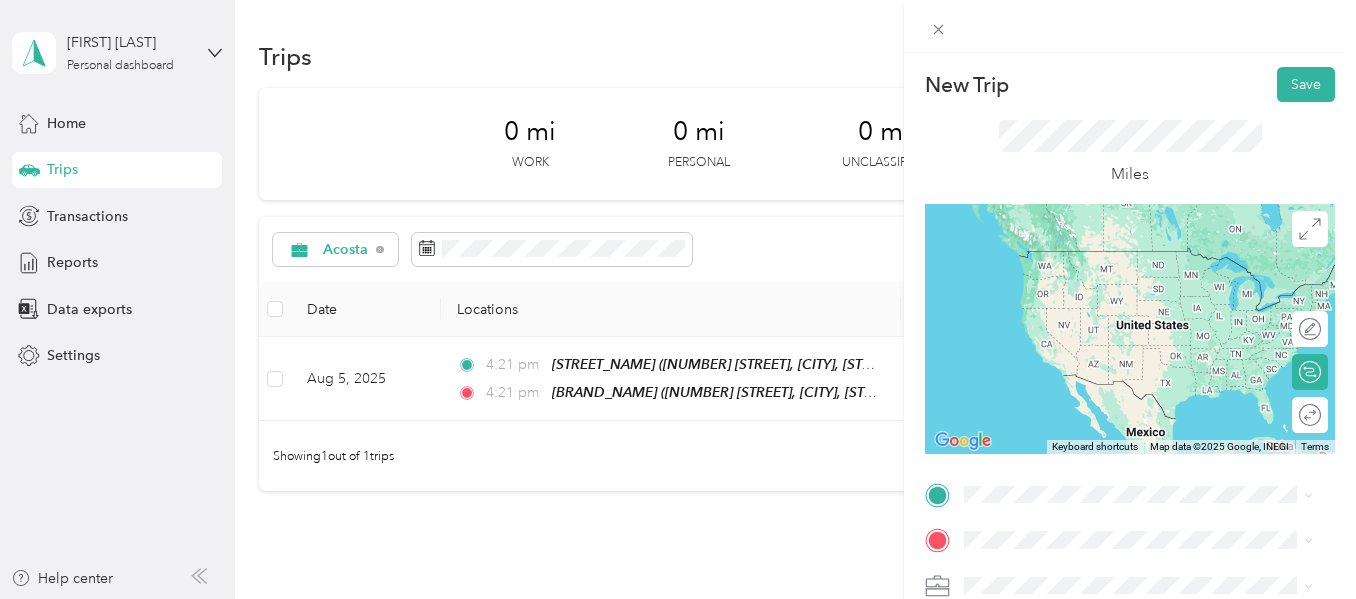 click on "TEAM [BRAND_NAME] [NUMBER] [STREET], [POSTAL_CODE], [CITY], [STATE], [COUNTRY]" at bounding box center (1154, 274) 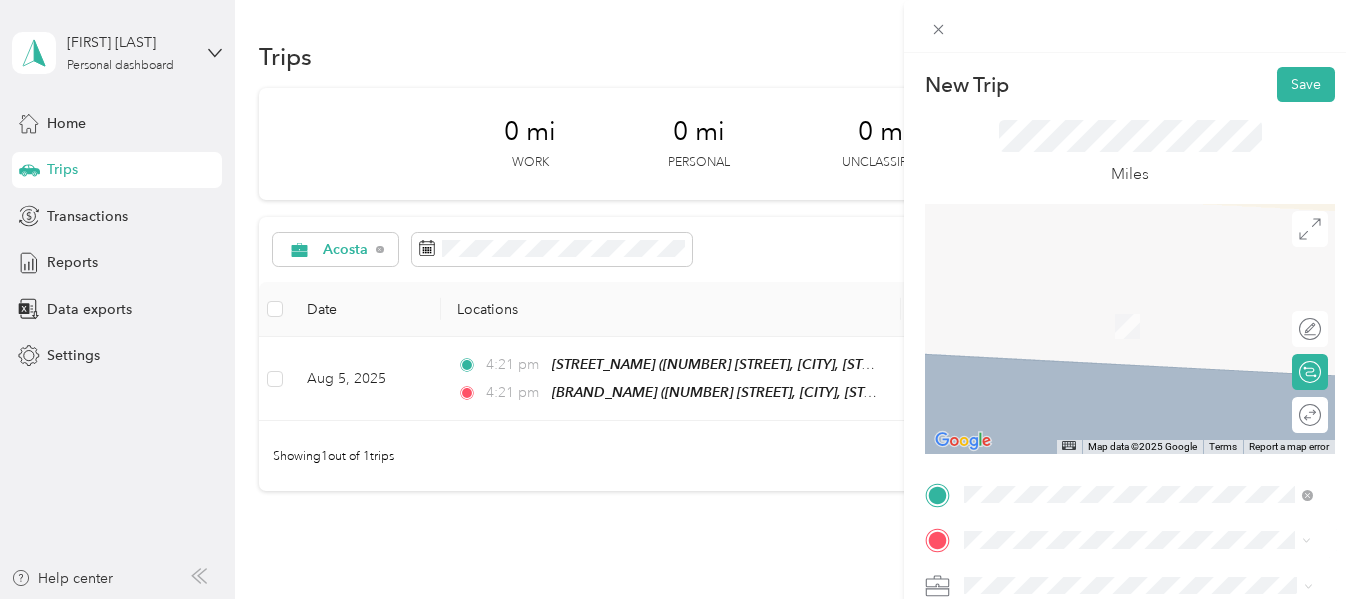 click on "TEAM [BRAND_NAME] [NUMBER] [STREET], [POSTAL_CODE], [CITY], [STATE], [COUNTRY]" at bounding box center [1154, 329] 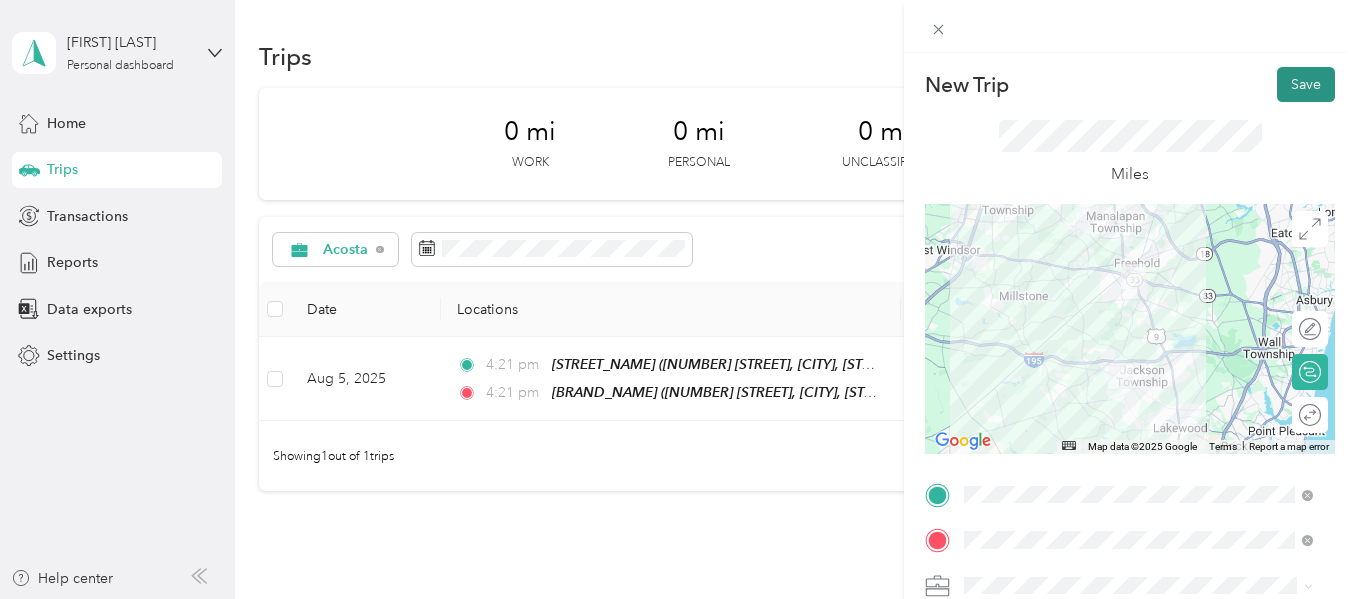 click on "Save" at bounding box center [1306, 84] 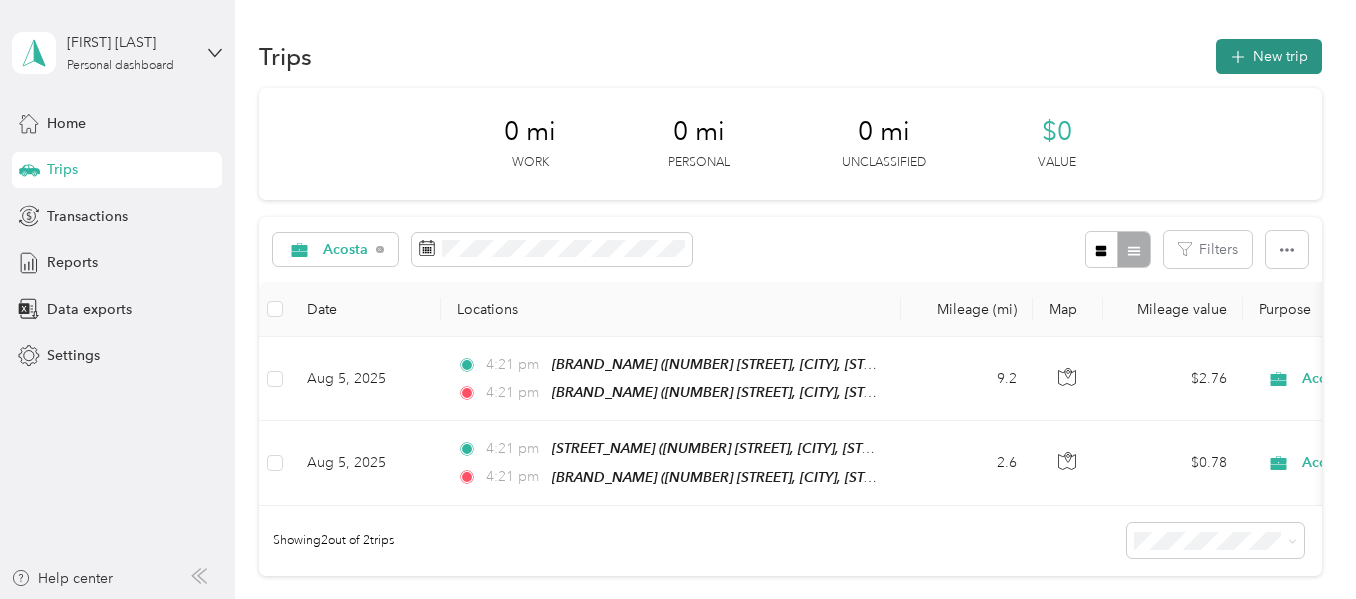 click on "New trip" at bounding box center (1269, 56) 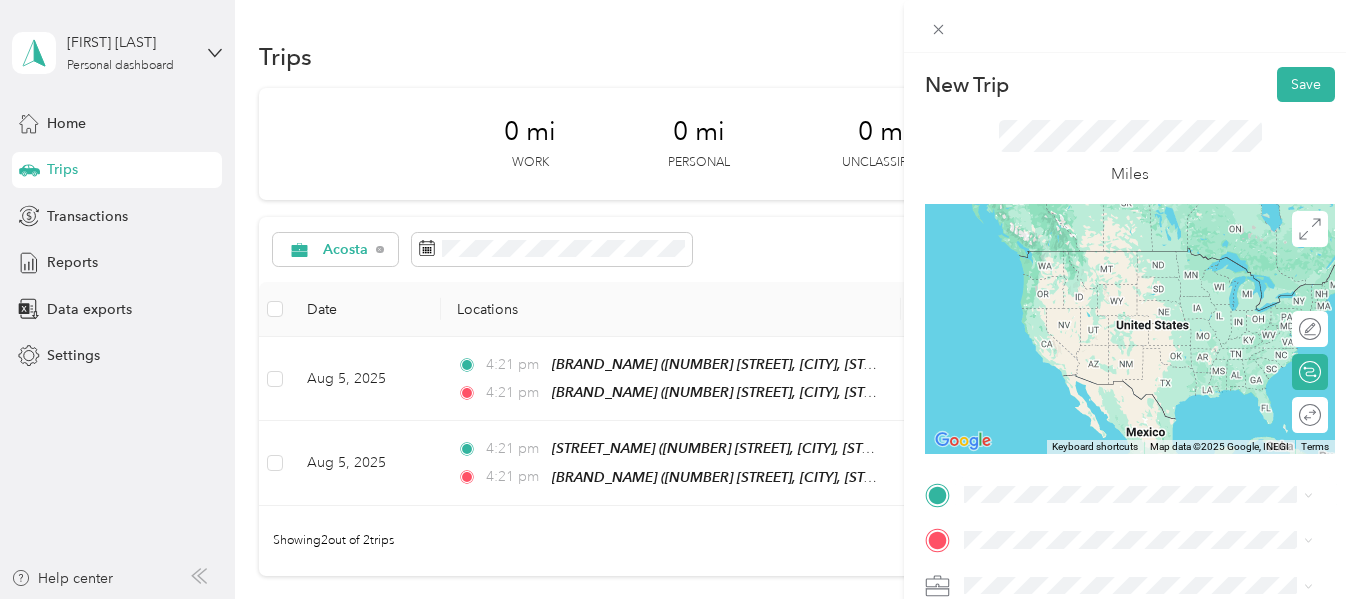 click on "[NUMBER] [STREET], [POSTAL_CODE], [CITY], [STATE], [COUNTRY]" at bounding box center [1148, 298] 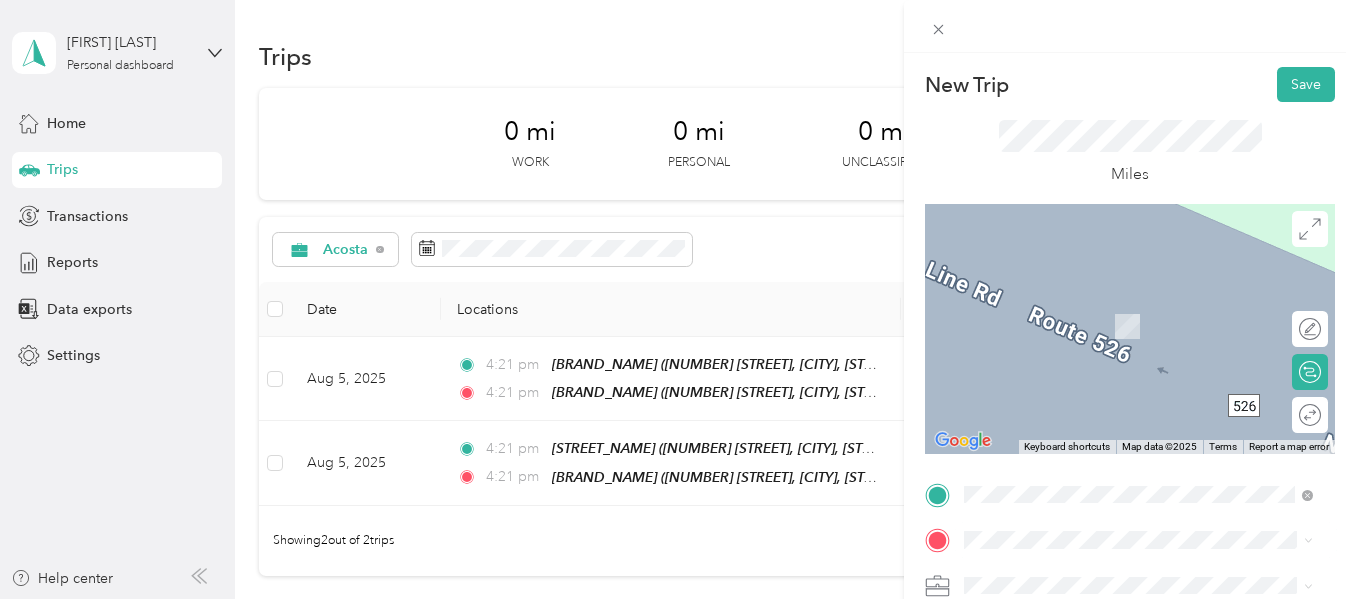 click on "TEAM [BRAND_NAME] [NUMBER] [STREET], [POSTAL_CODE], [CITY], [STATE], [COUNTRY]" at bounding box center [1154, 326] 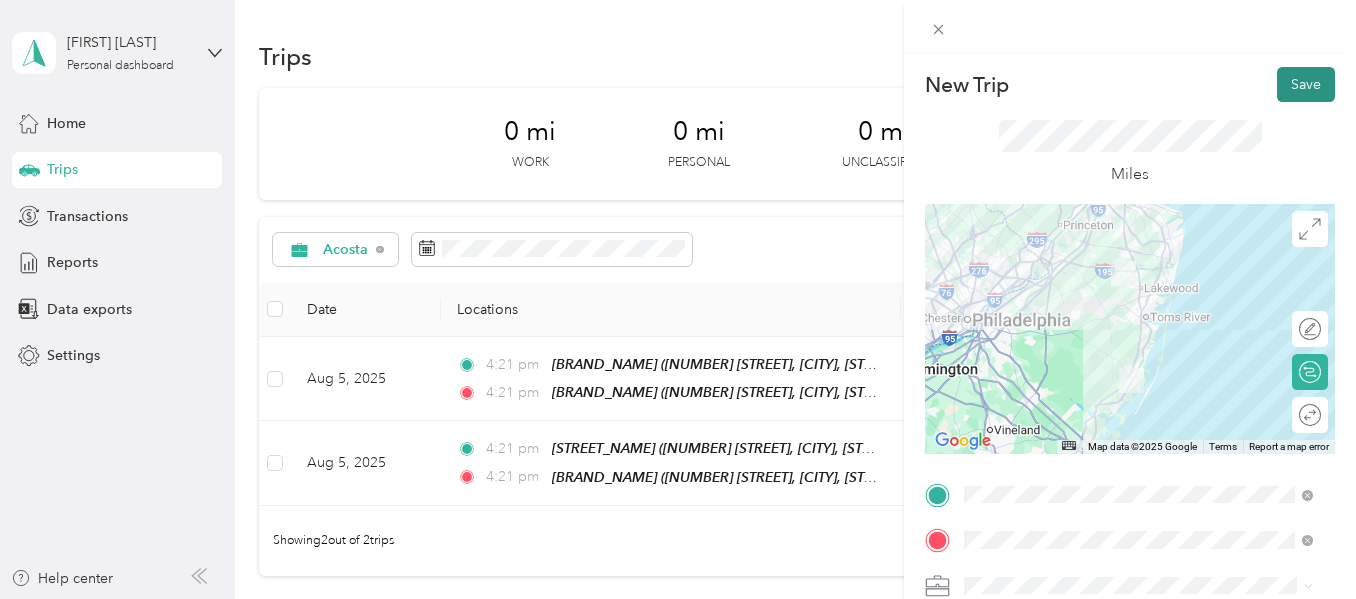 click on "Save" at bounding box center (1306, 84) 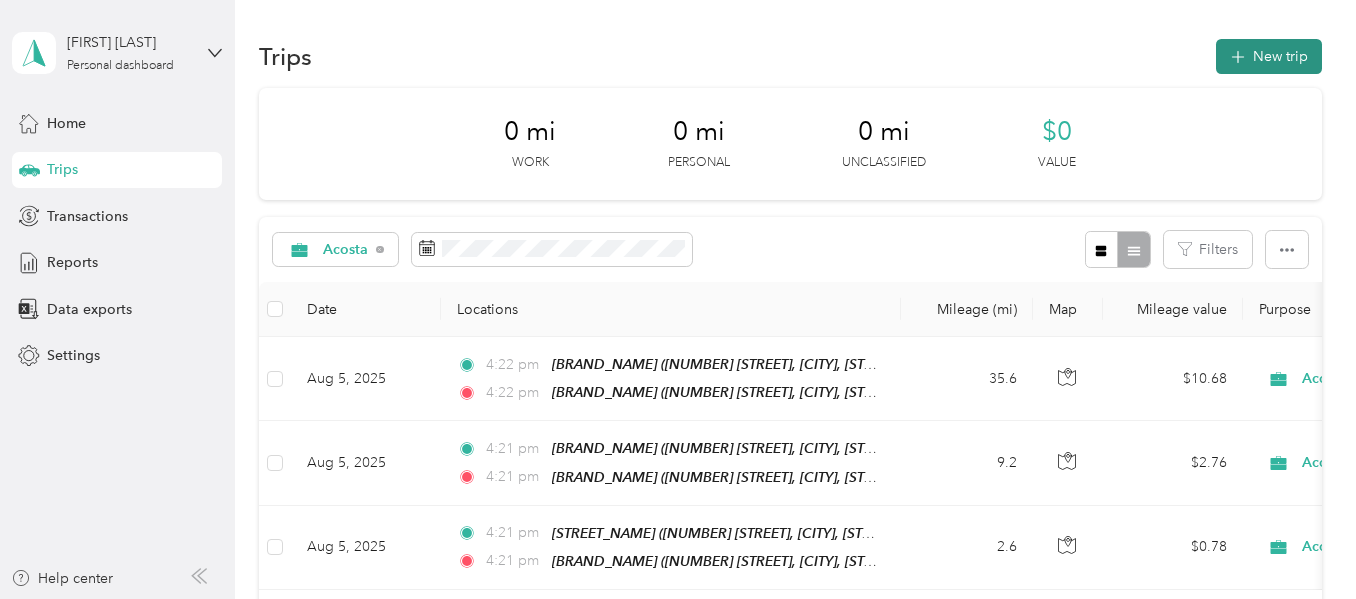 click on "New trip" at bounding box center (1269, 56) 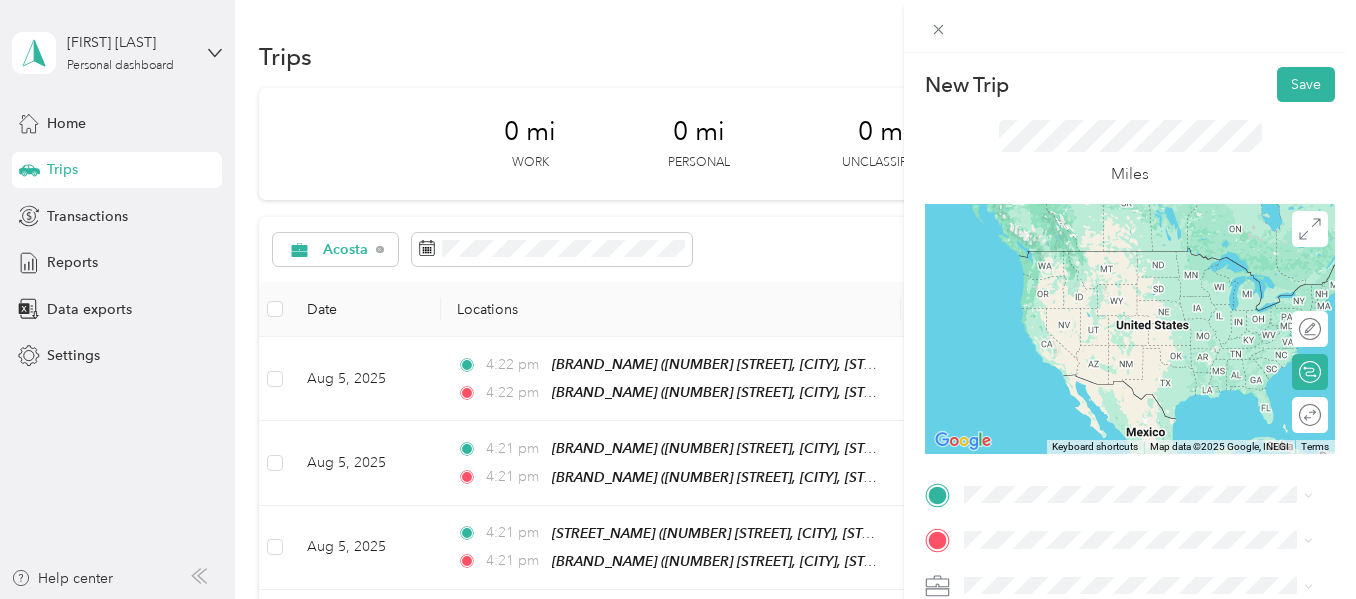 click on "TEAM [BRAND_NAME] [NUMBER] [STREET], [POSTAL_CODE], [CITY], [STATE], [COUNTRY]" at bounding box center (1154, 280) 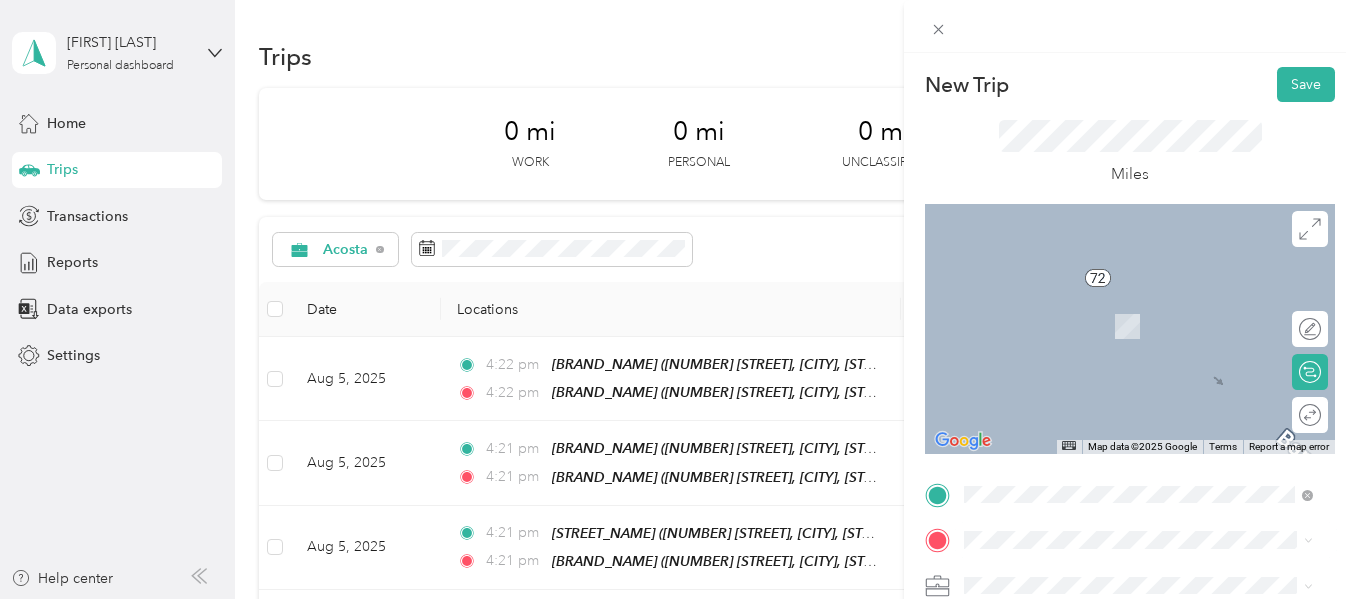 click on "TEAM [BRAND_NAME] [NUMBER] [STREET], [POSTAL_CODE], [CITY], [STATE], [COUNTRY]" at bounding box center [1154, 319] 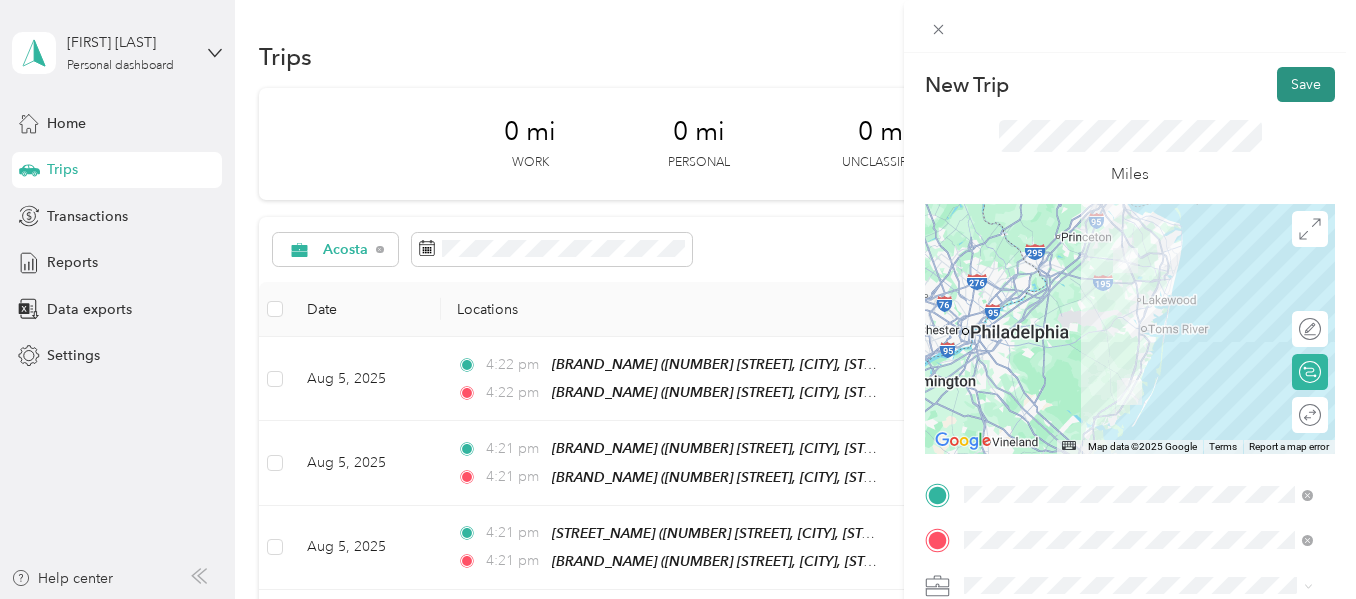 click on "Save" at bounding box center [1306, 84] 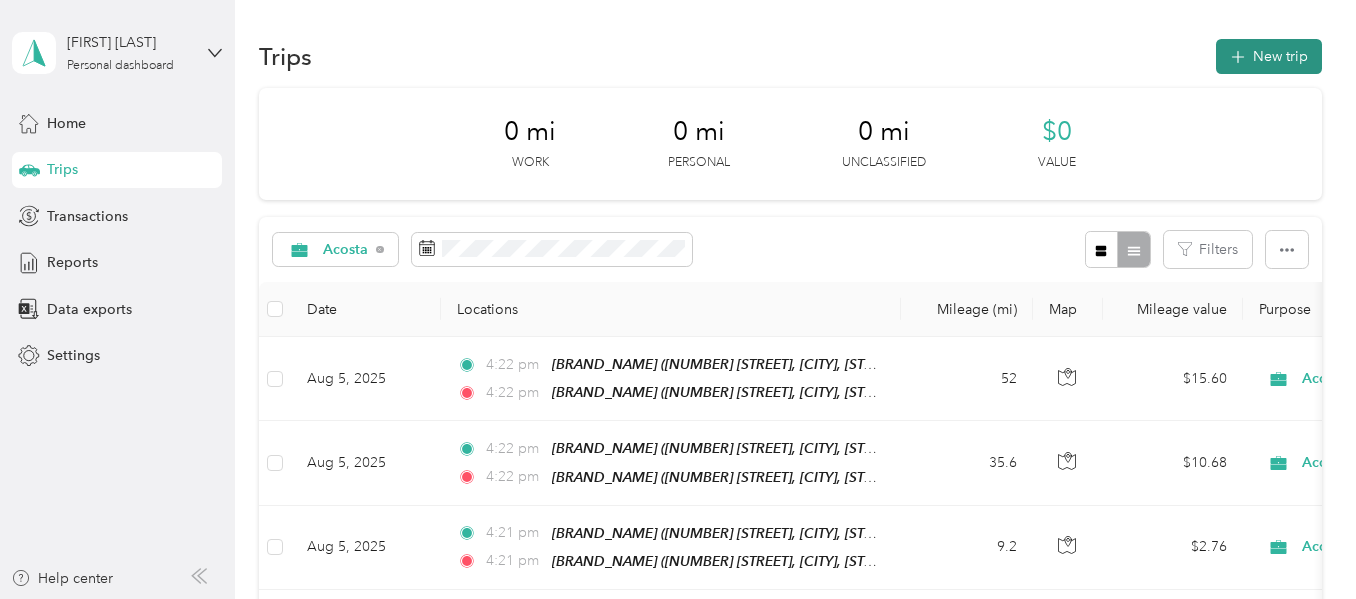 click on "New trip" at bounding box center (1269, 56) 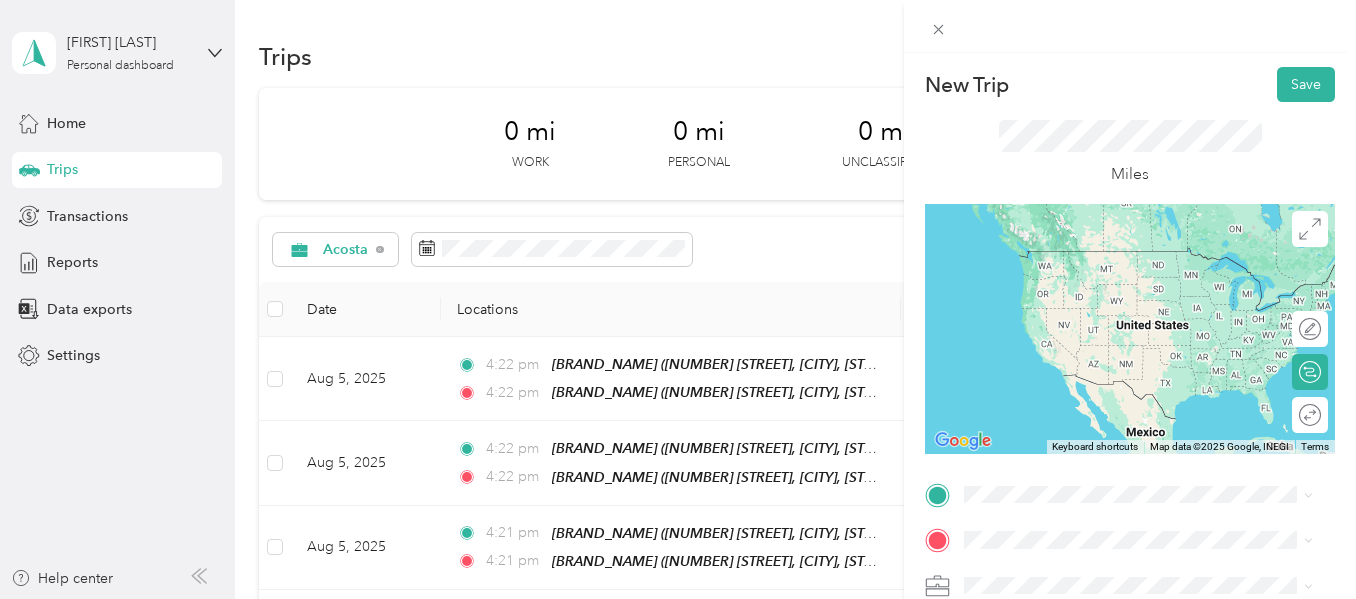 click on "TEAM [BRAND_NAME] [NUMBER] [STREET], [POSTAL_CODE], [CITY], [STATE], [COUNTRY]" at bounding box center [1154, 273] 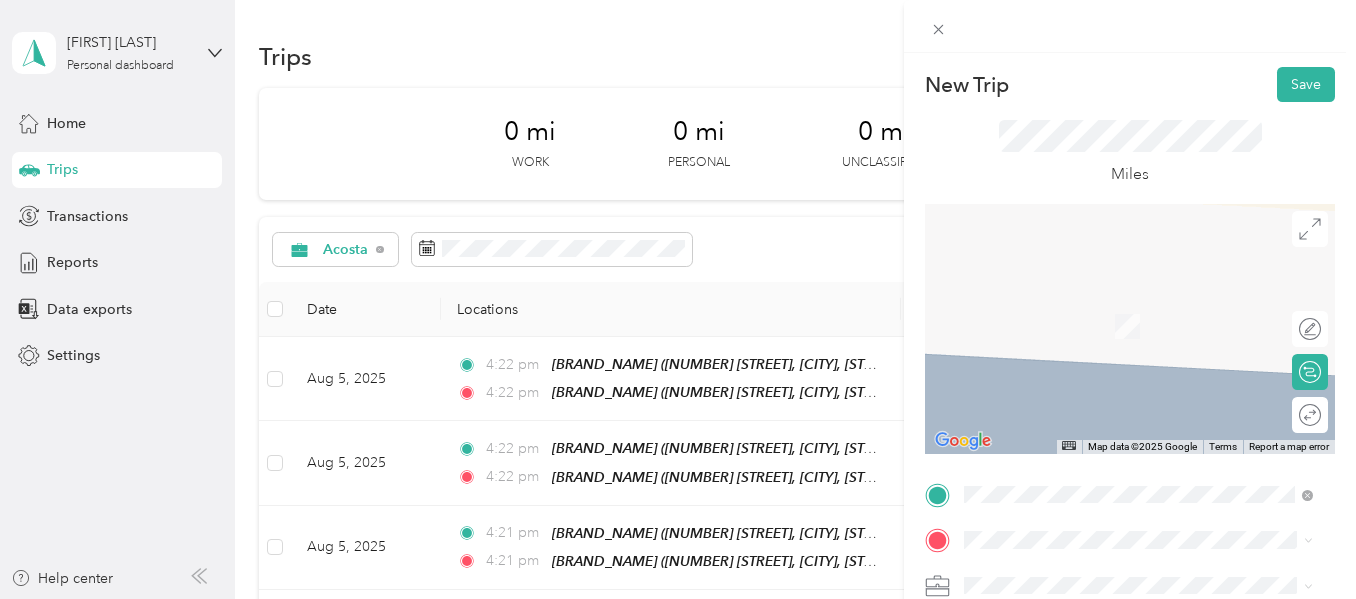 click on "[NUMBER] [STREET], [POSTAL_CODE], [CITY], [STATE], [COUNTRY]" at bounding box center (1148, 326) 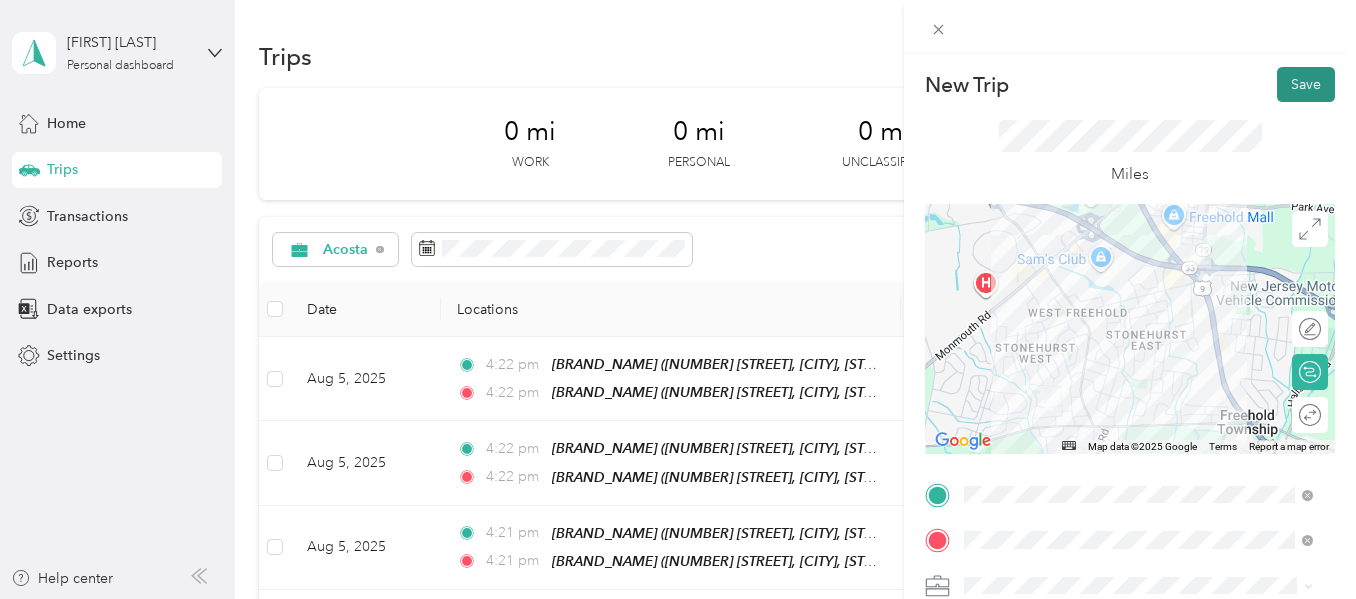 click on "Save" at bounding box center [1306, 84] 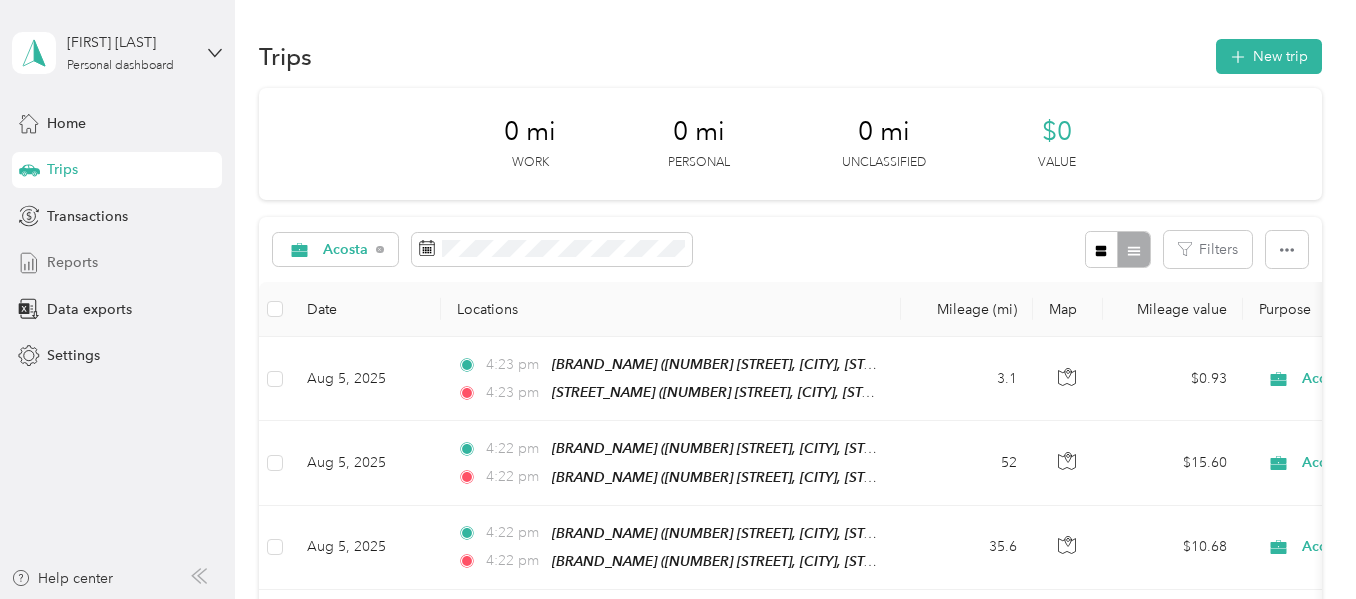 click on "Reports" at bounding box center (72, 262) 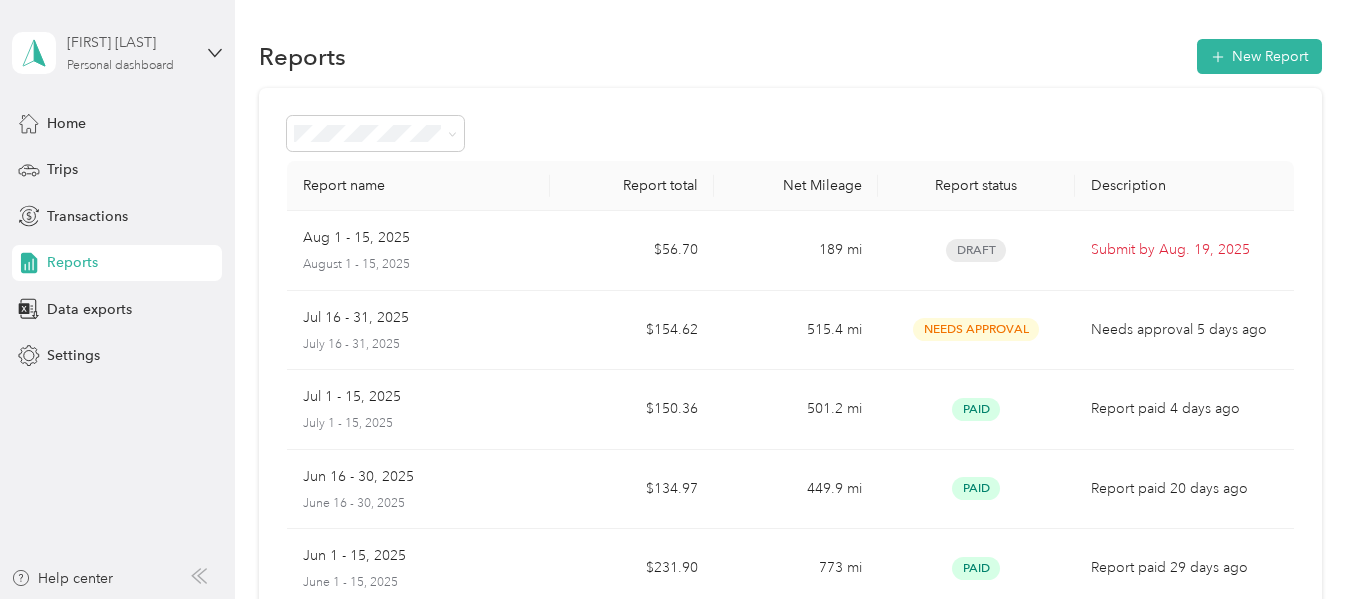 click on "Personal dashboard" at bounding box center [120, 66] 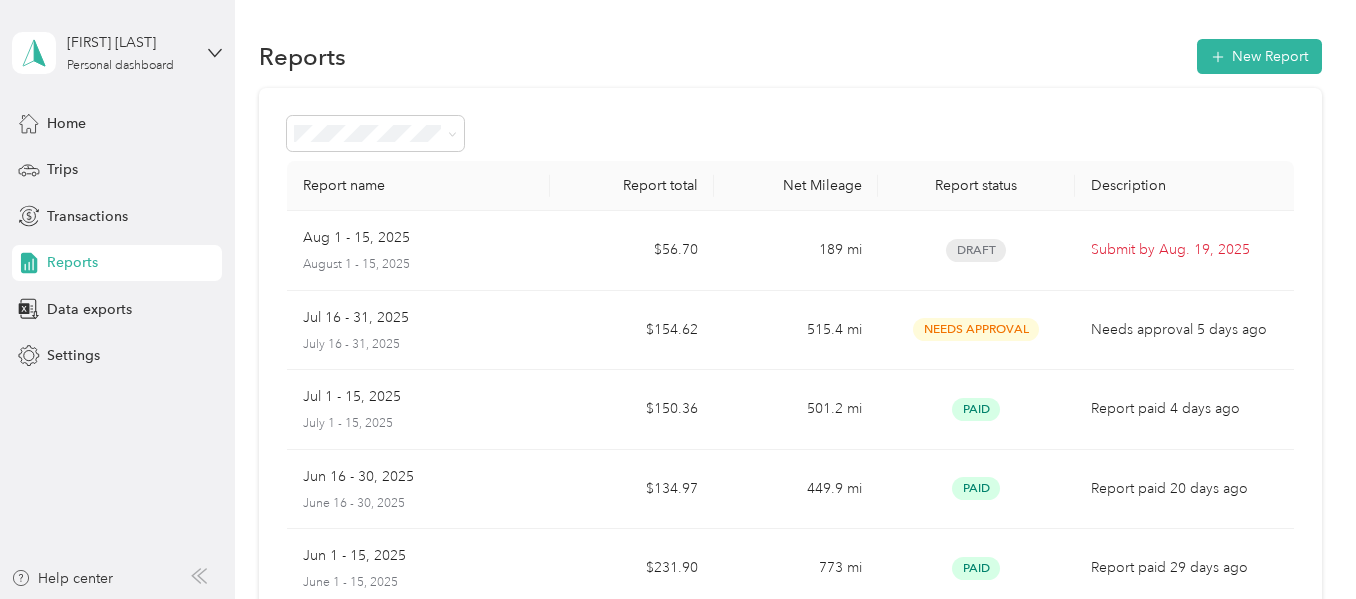 click on "Log out" at bounding box center [68, 153] 